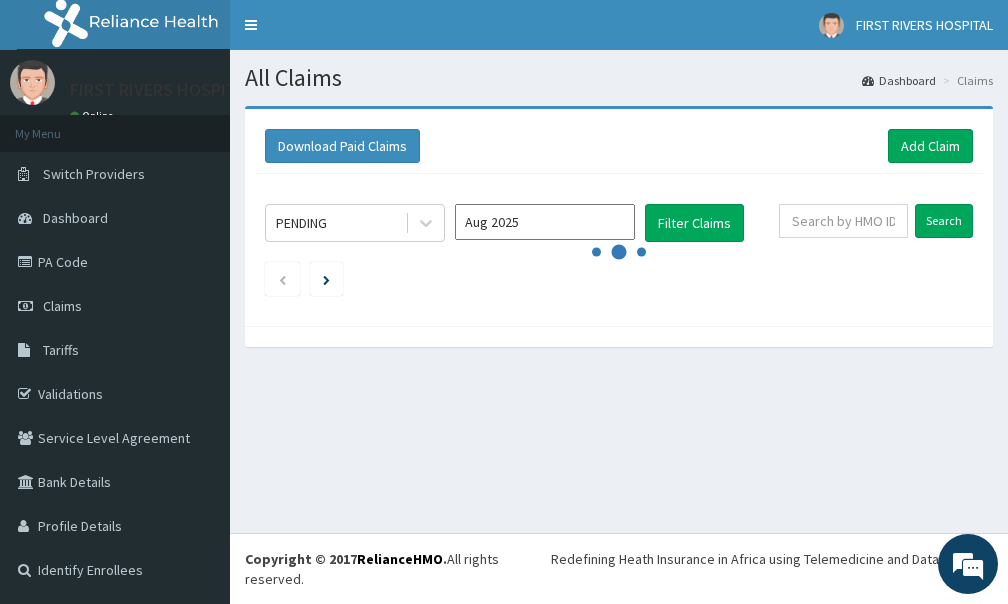 scroll, scrollTop: 0, scrollLeft: 0, axis: both 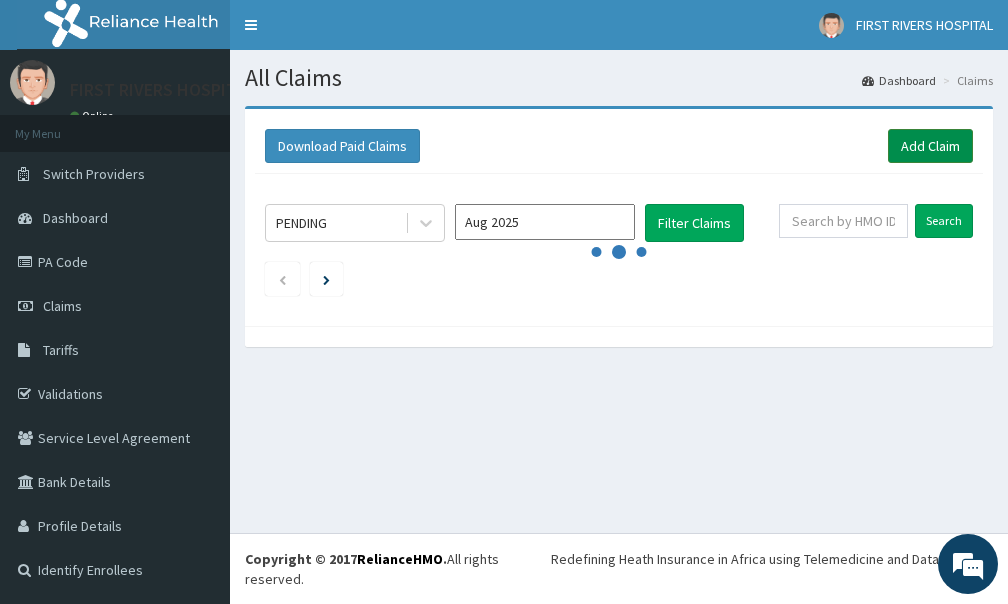 click on "Add Claim" at bounding box center [930, 146] 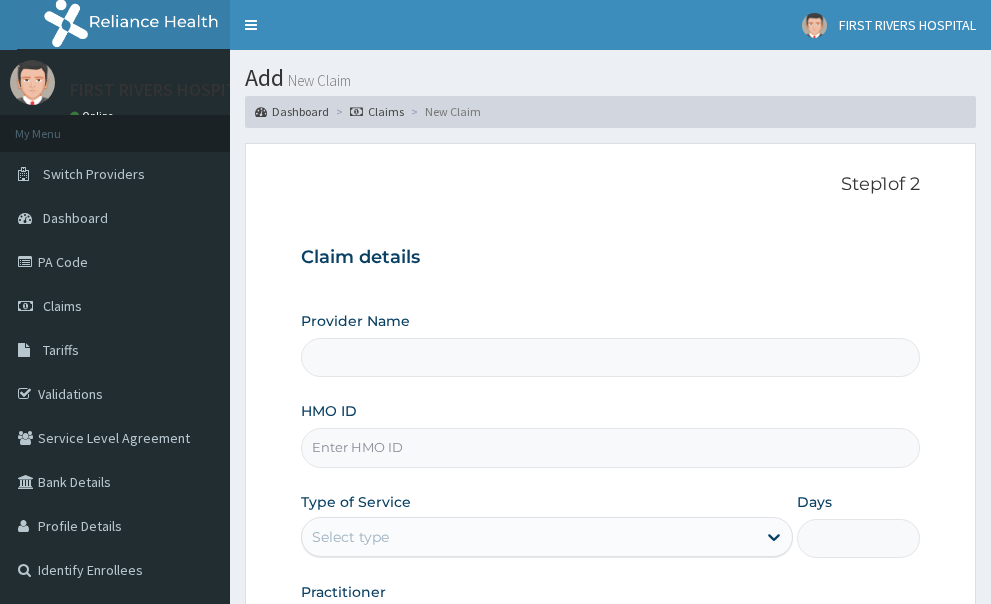 scroll, scrollTop: 0, scrollLeft: 0, axis: both 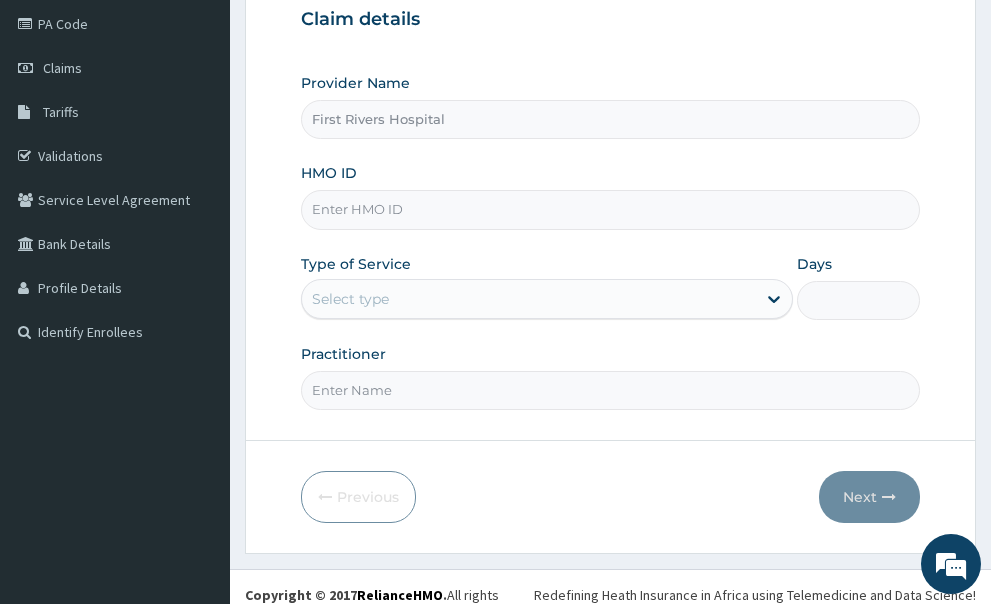 click on "HMO ID" at bounding box center (611, 209) 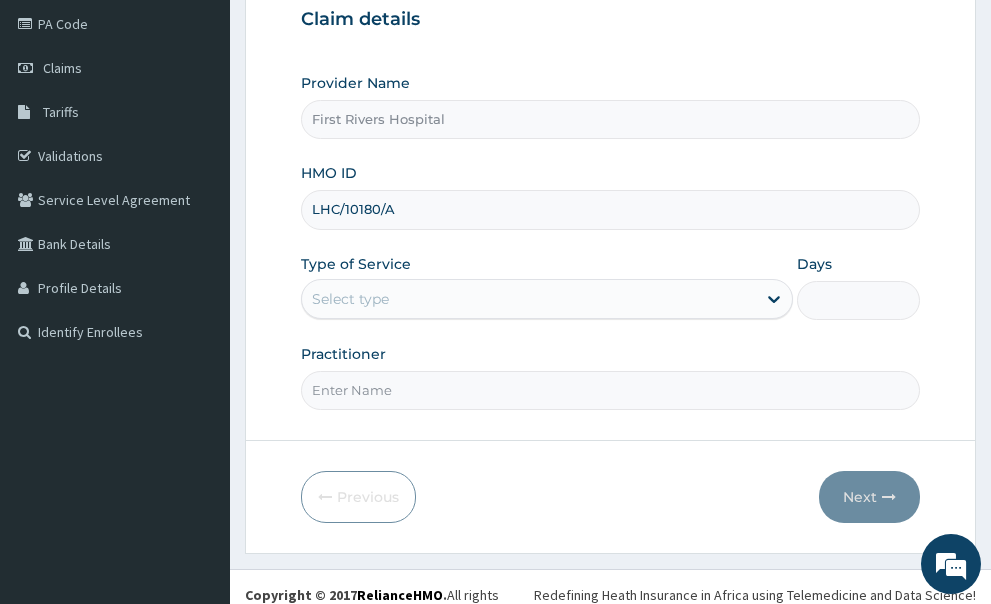 type on "LHC/10180/A" 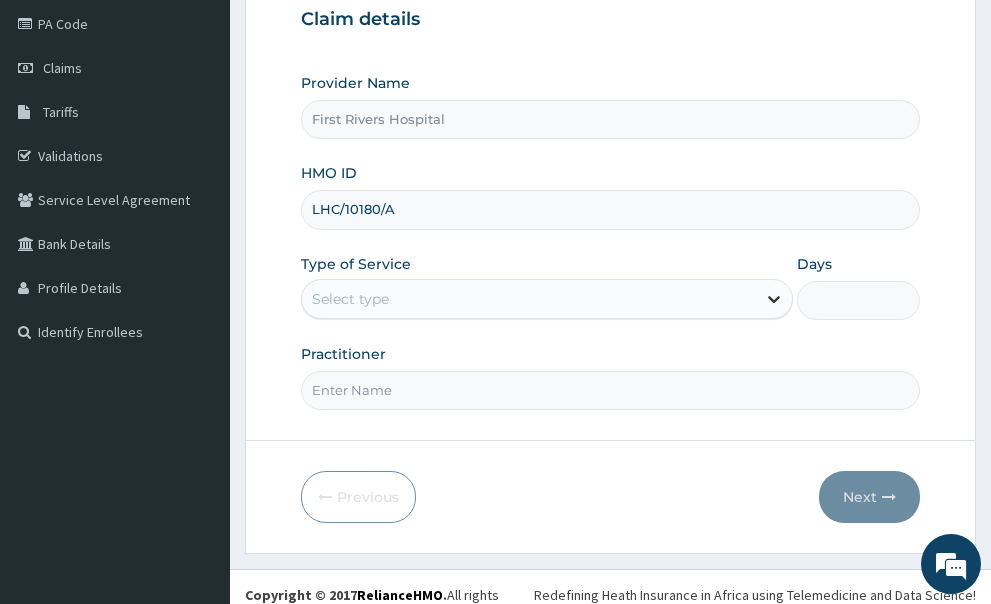 click 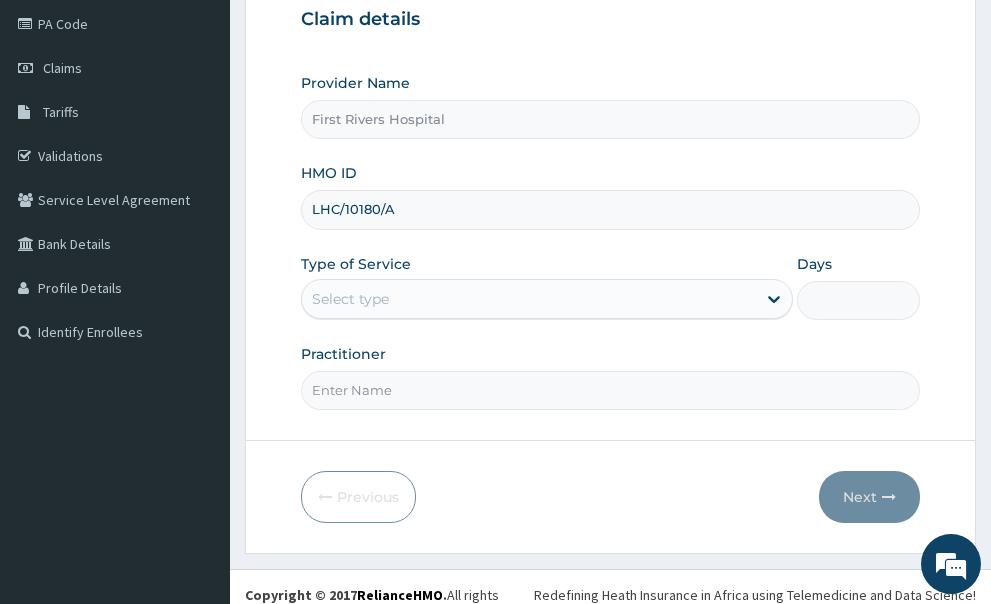 click on "Practitioner" at bounding box center [611, 390] 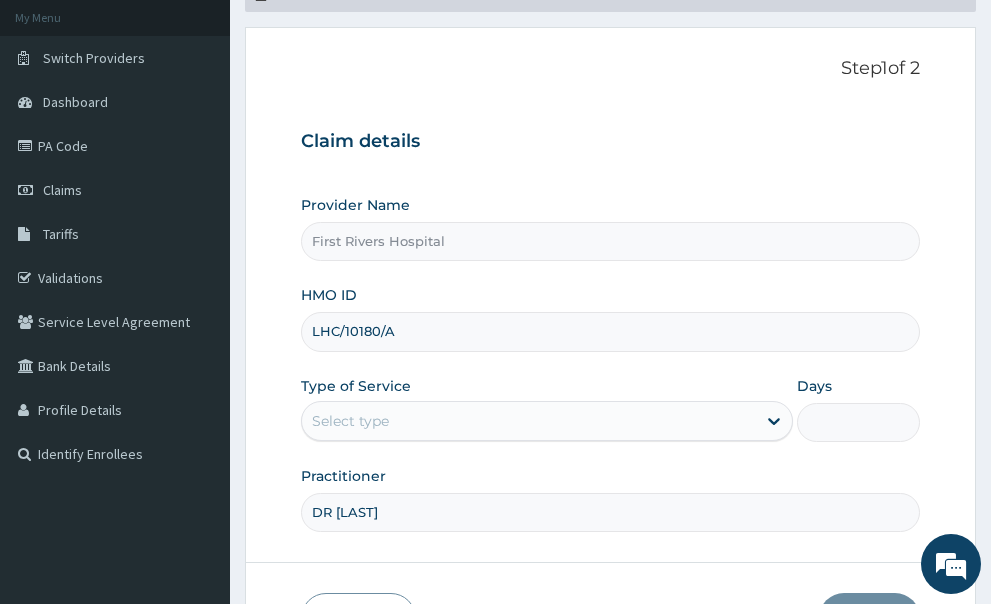 scroll, scrollTop: 38, scrollLeft: 0, axis: vertical 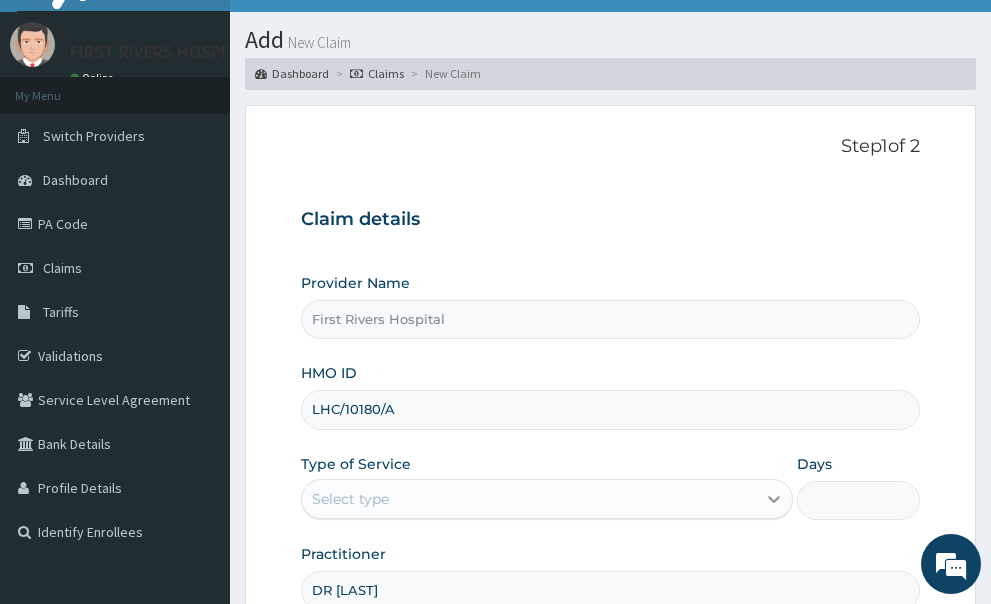 click at bounding box center [774, 499] 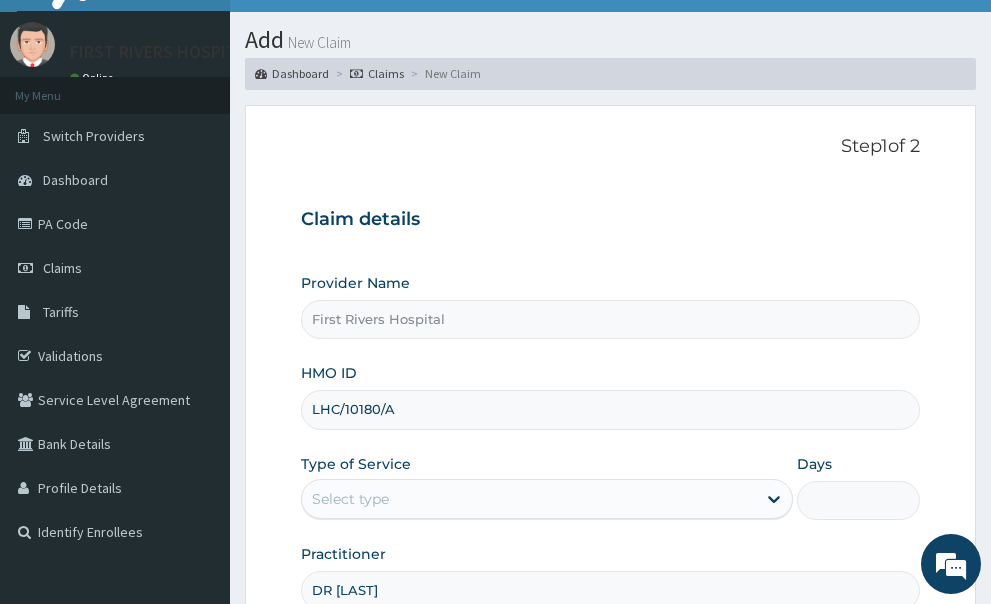 click on "Provider Name First Rivers Hospital HMO ID LHC/10180/A Type of Service Select type Days Practitioner DR IDANG" at bounding box center (611, 441) 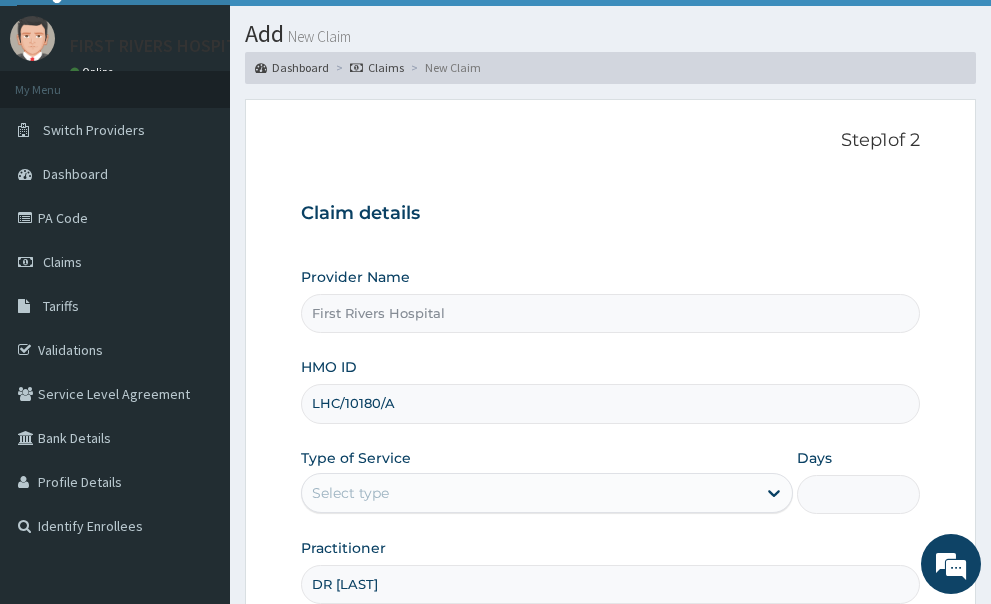 scroll, scrollTop: 238, scrollLeft: 0, axis: vertical 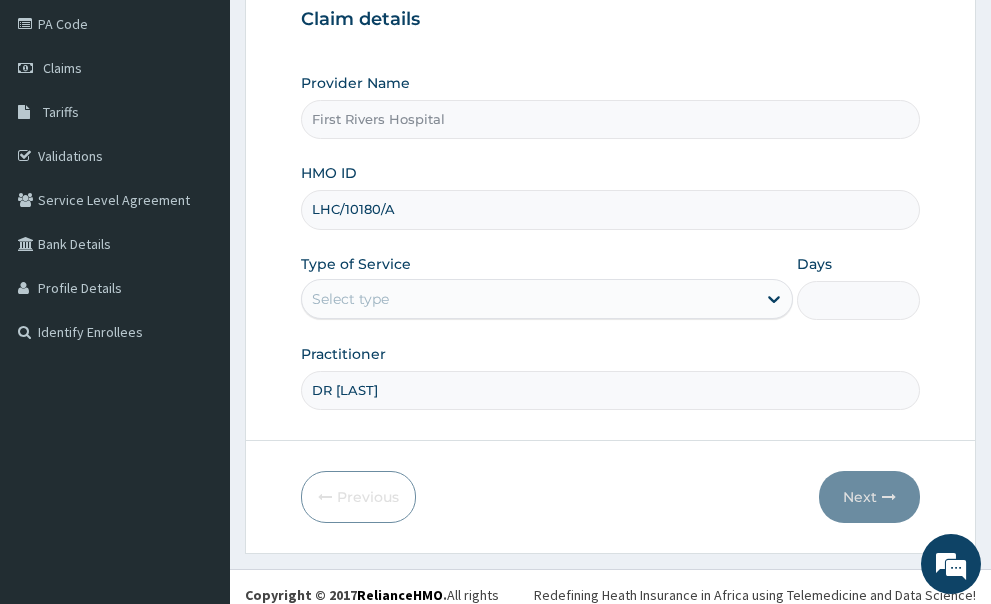click on "LHC/10180/A" at bounding box center [611, 209] 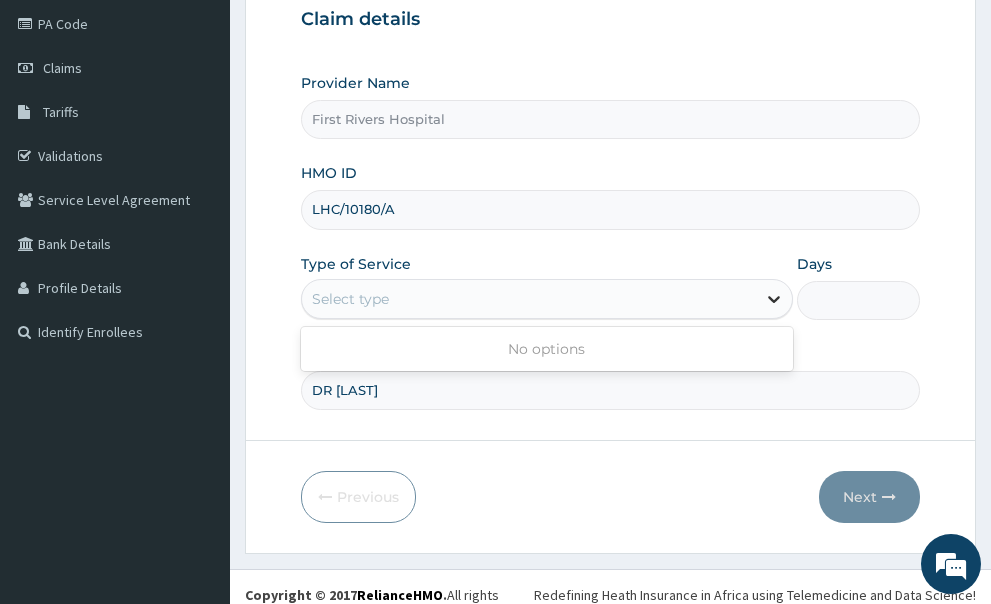 click 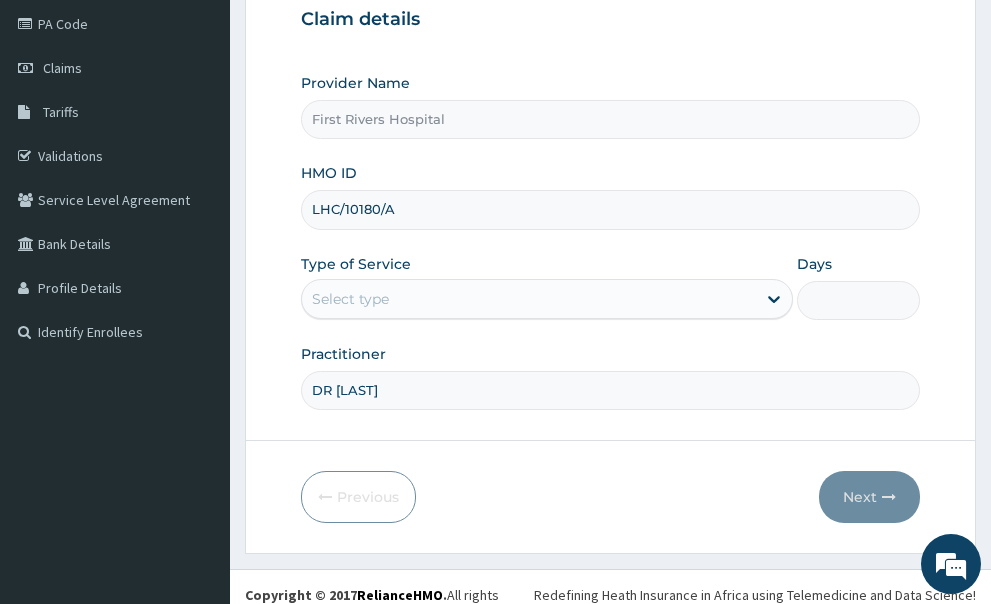 click on "Provider Name First Rivers Hospital HMO ID LHC/10180/A Type of Service Select type Days Practitioner DR IDANG" at bounding box center [611, 241] 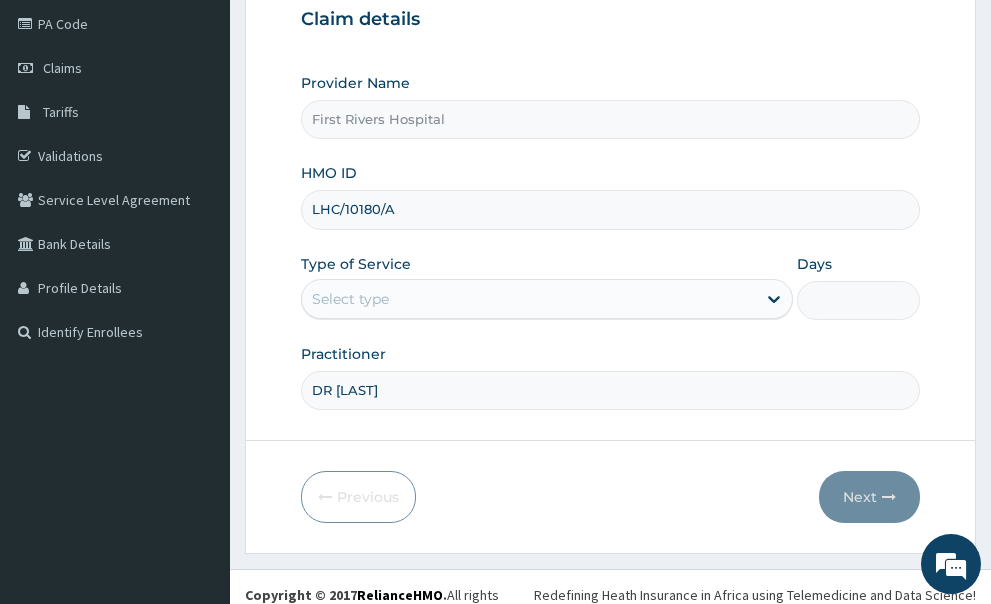 click on "LHC/10180/A" at bounding box center (611, 209) 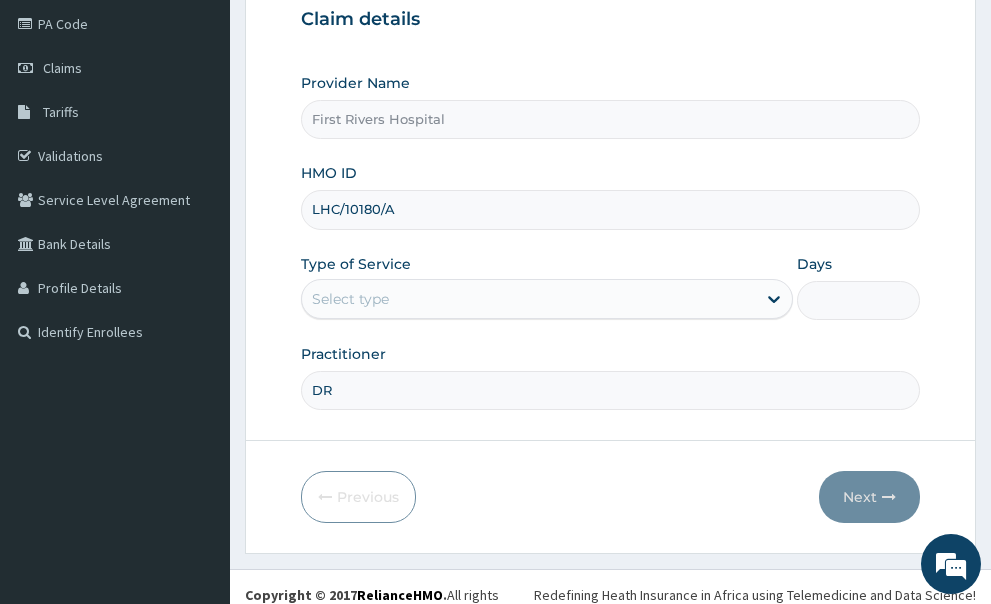 type on "D" 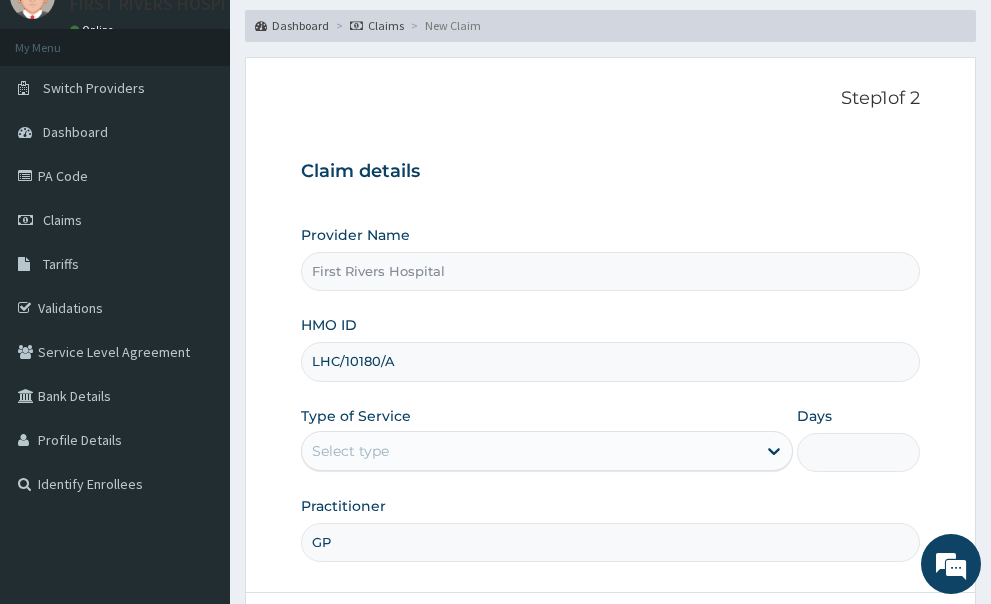 scroll, scrollTop: 0, scrollLeft: 0, axis: both 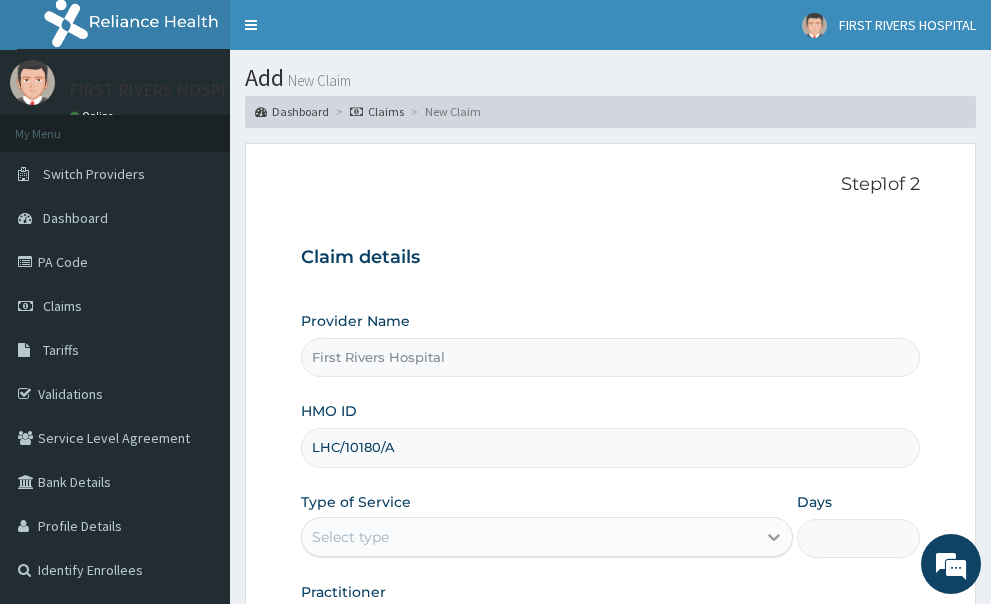 type on "GP" 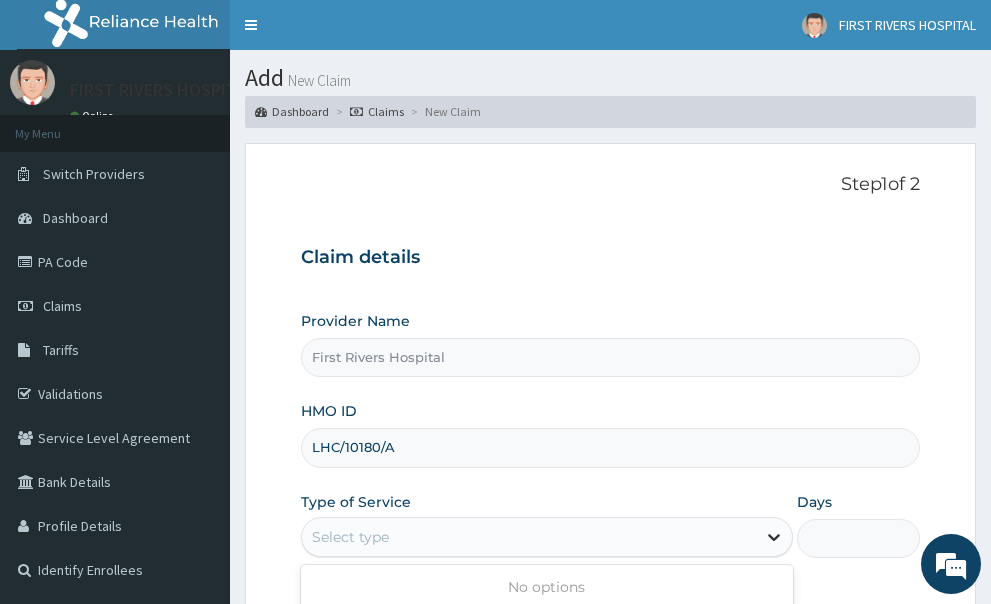 click 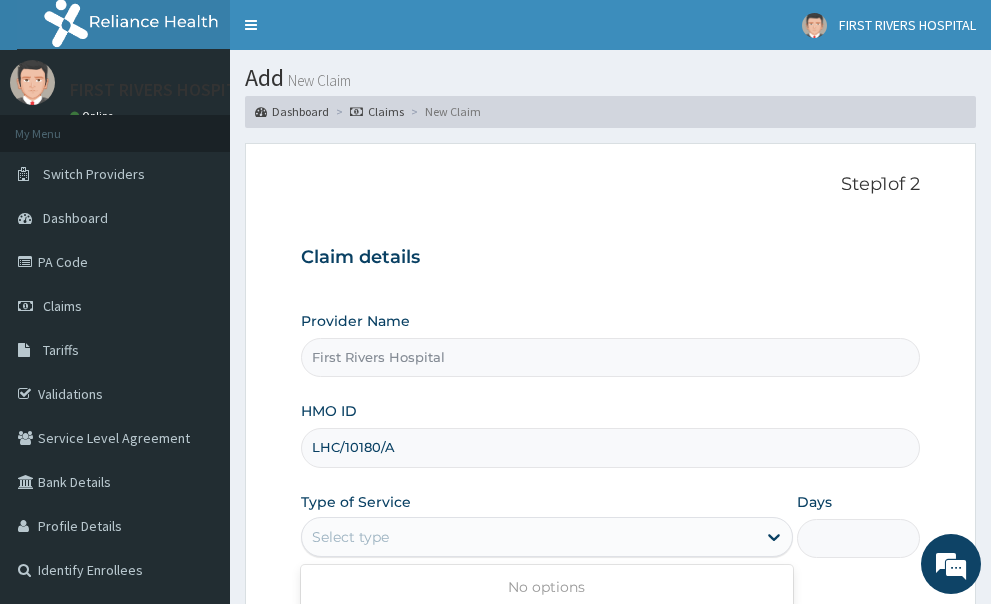 click on "Provider Name First Rivers Hospital" at bounding box center [611, 344] 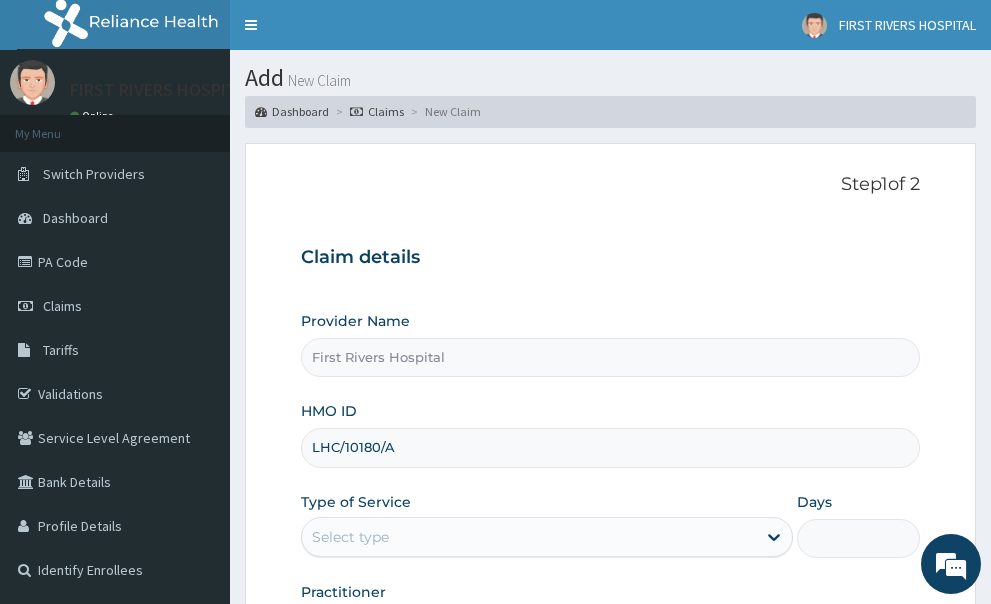 drag, startPoint x: 581, startPoint y: 307, endPoint x: 532, endPoint y: 324, distance: 51.86521 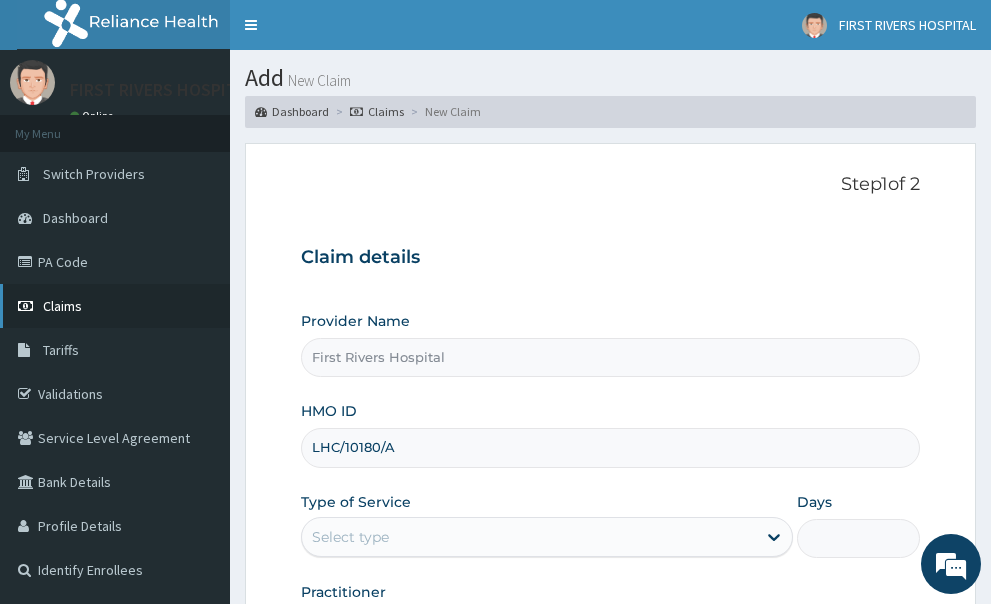 click on "Claims" at bounding box center [62, 306] 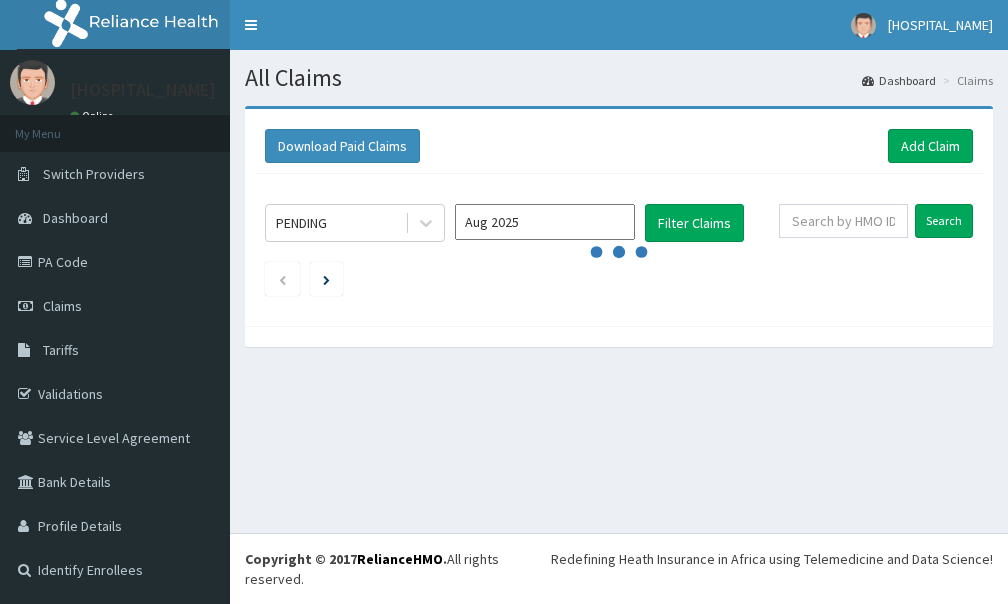 scroll, scrollTop: 0, scrollLeft: 0, axis: both 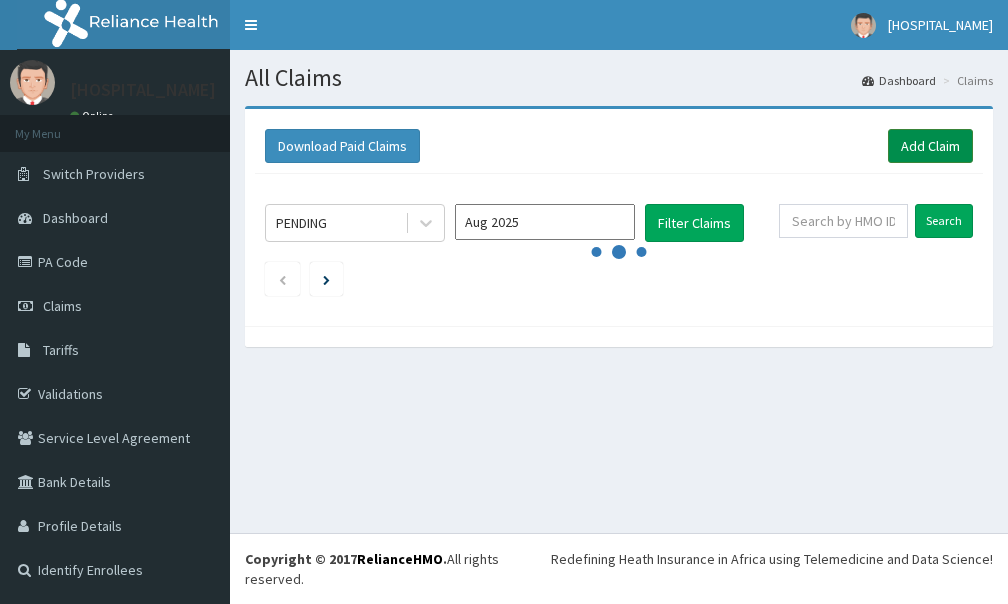 click on "Add Claim" at bounding box center [930, 146] 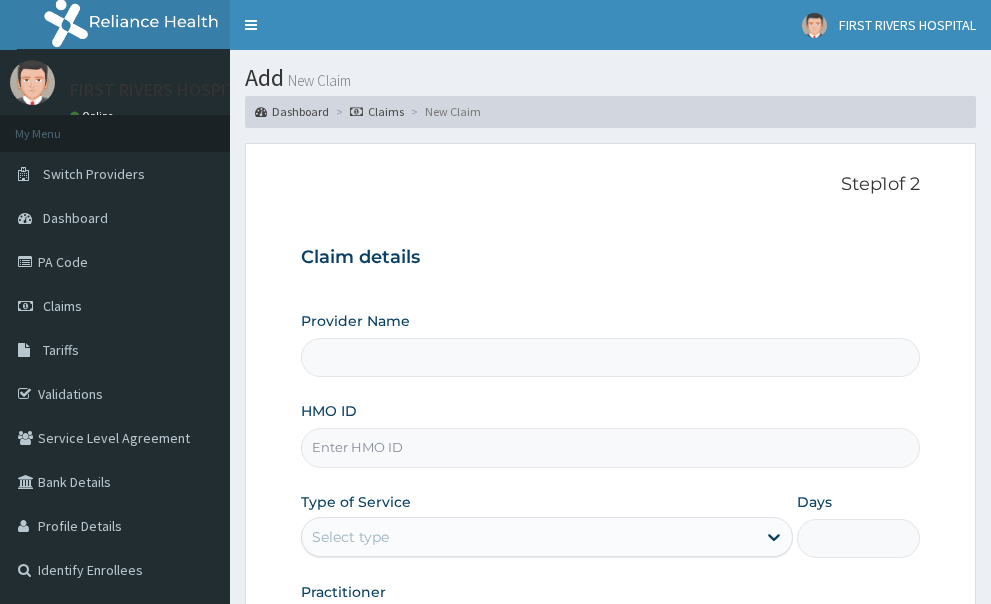 scroll, scrollTop: 0, scrollLeft: 0, axis: both 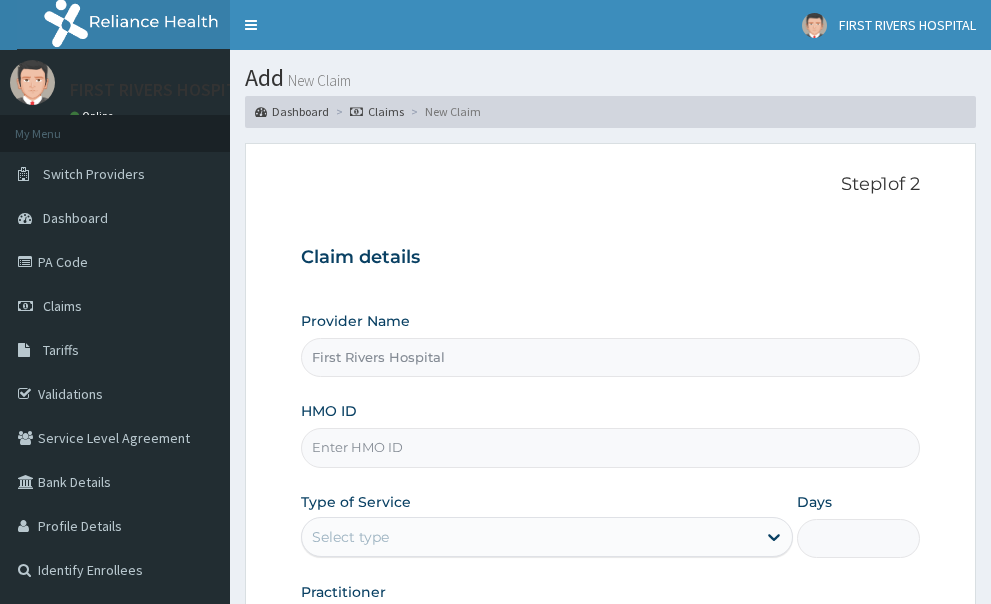 click on "HMO ID" at bounding box center (611, 447) 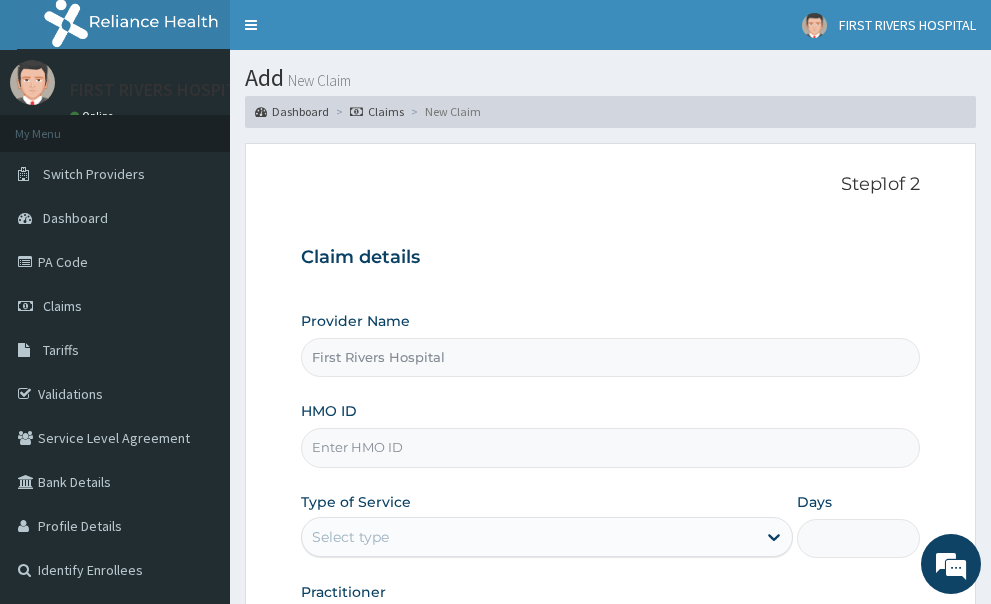drag, startPoint x: 394, startPoint y: 406, endPoint x: 355, endPoint y: 413, distance: 39.623226 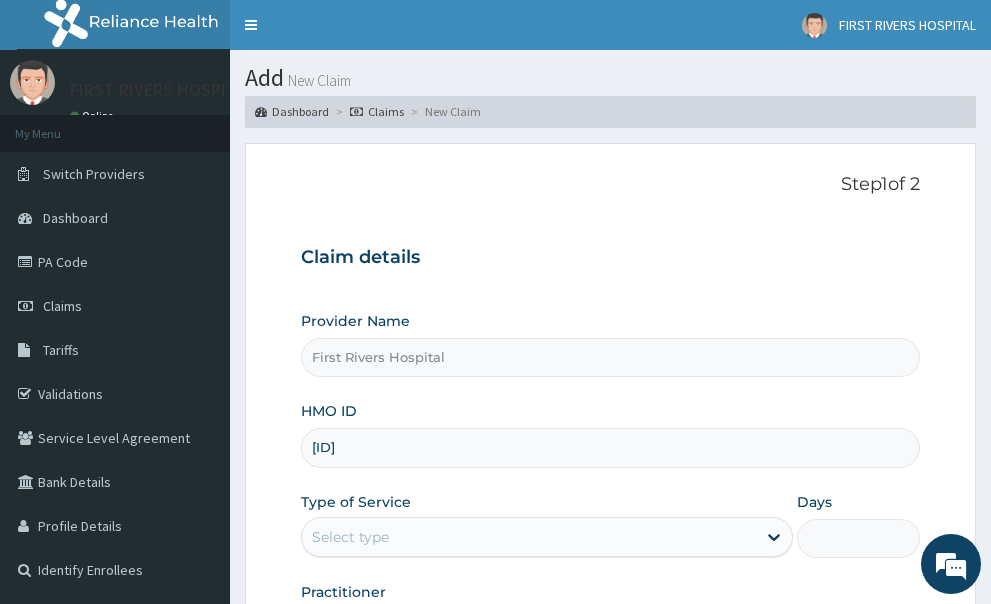 type on "LHC/10180/A" 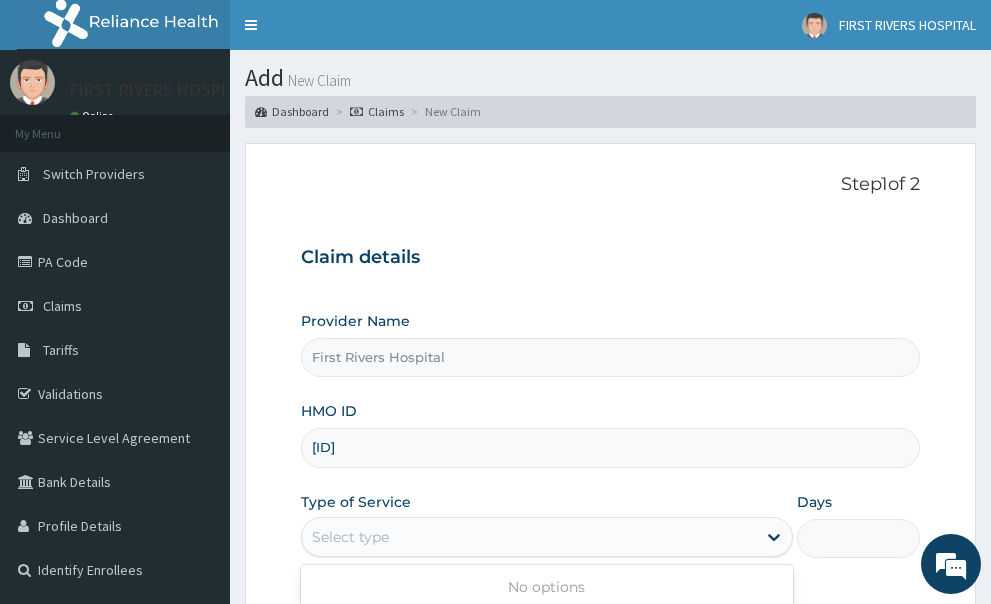 scroll, scrollTop: 0, scrollLeft: 0, axis: both 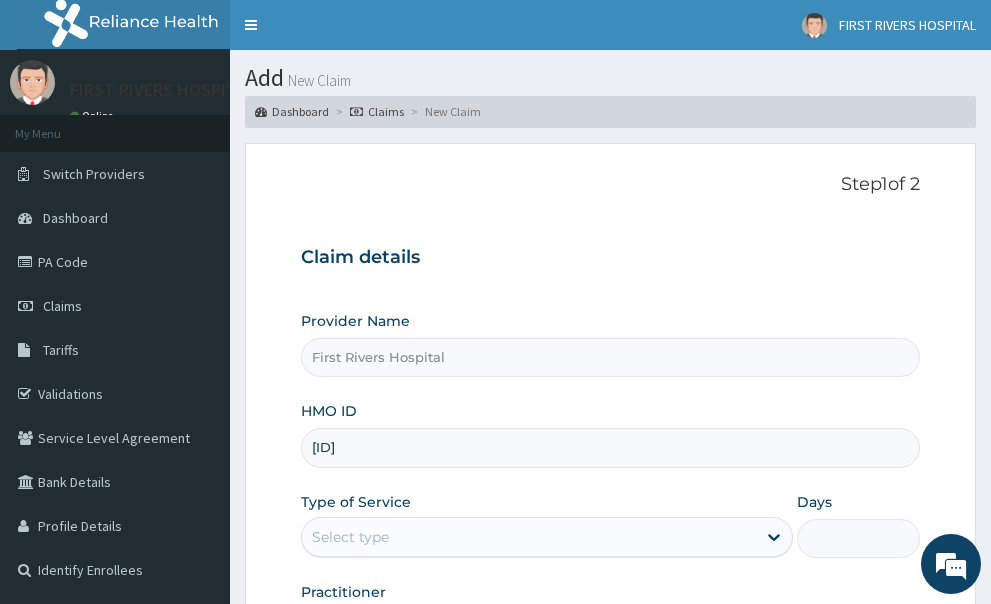 click on "Provider Name First Rivers Hospital HMO ID LHC/10180/A Type of Service Select type Days Practitioner" at bounding box center (611, 479) 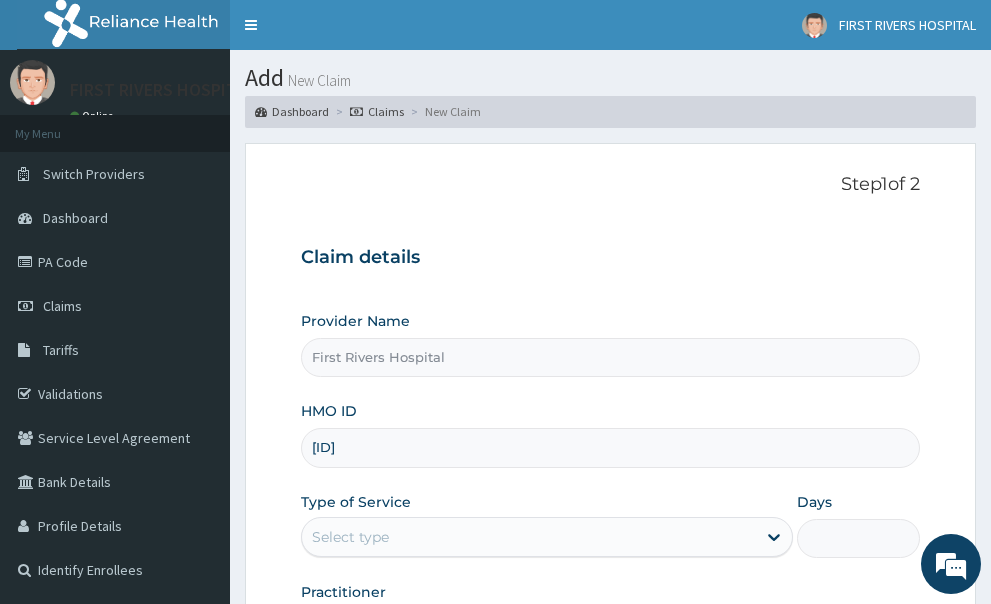 click on "LHC/10180/A" at bounding box center [611, 447] 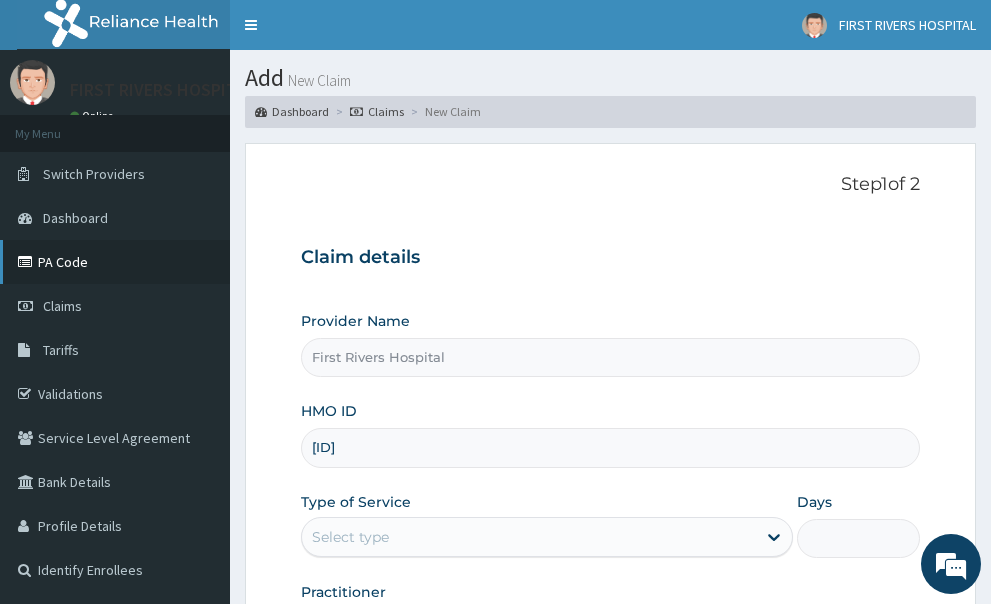 click on "PA Code" at bounding box center (115, 262) 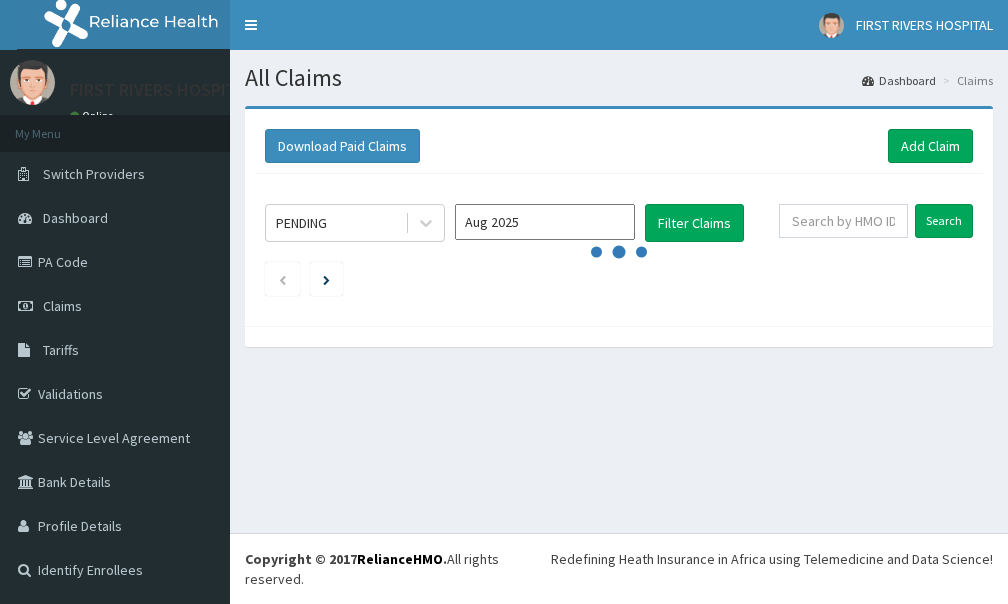 scroll, scrollTop: 0, scrollLeft: 0, axis: both 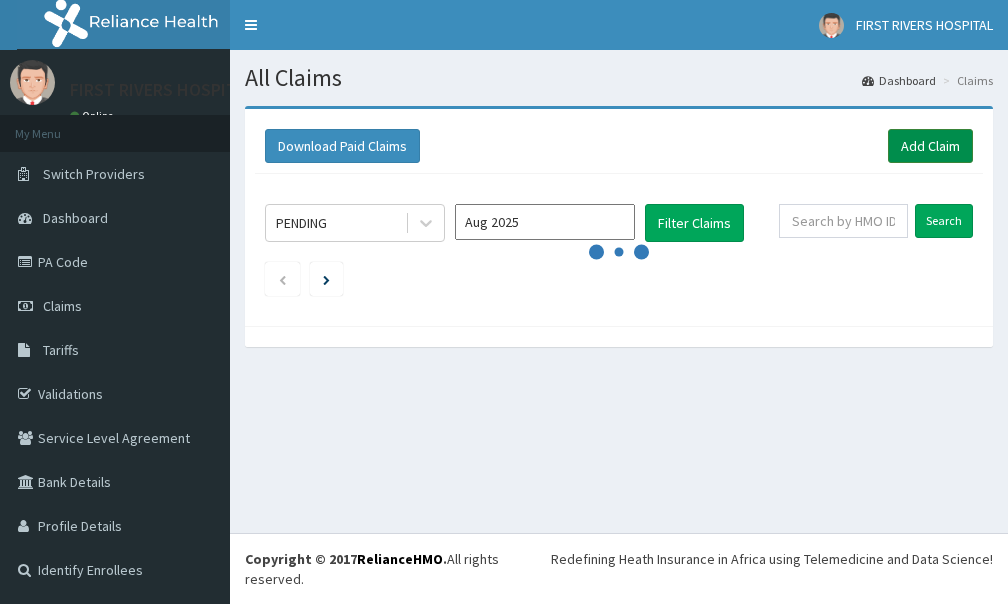 click on "Add Claim" at bounding box center (930, 146) 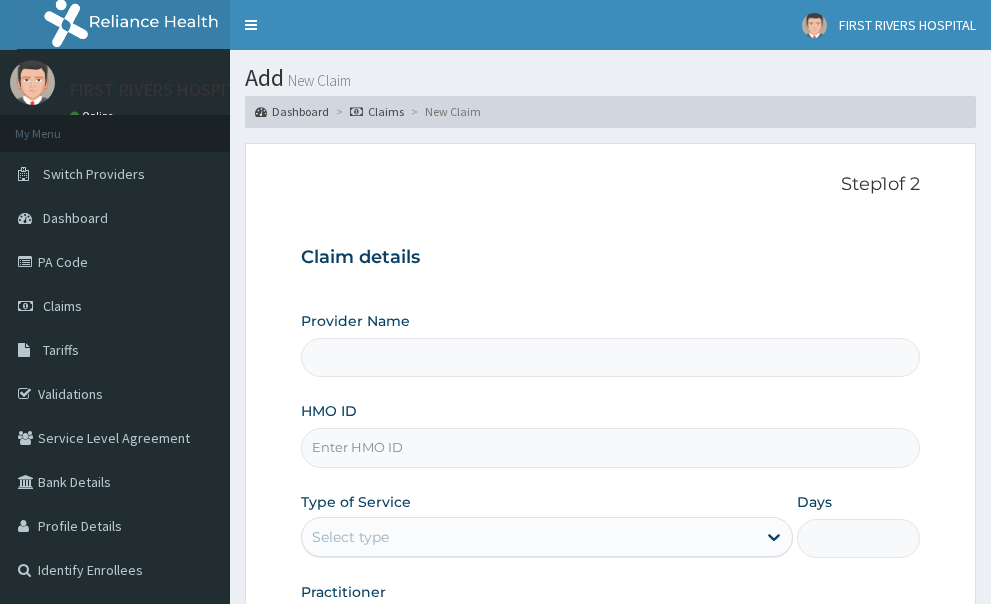 scroll, scrollTop: 0, scrollLeft: 0, axis: both 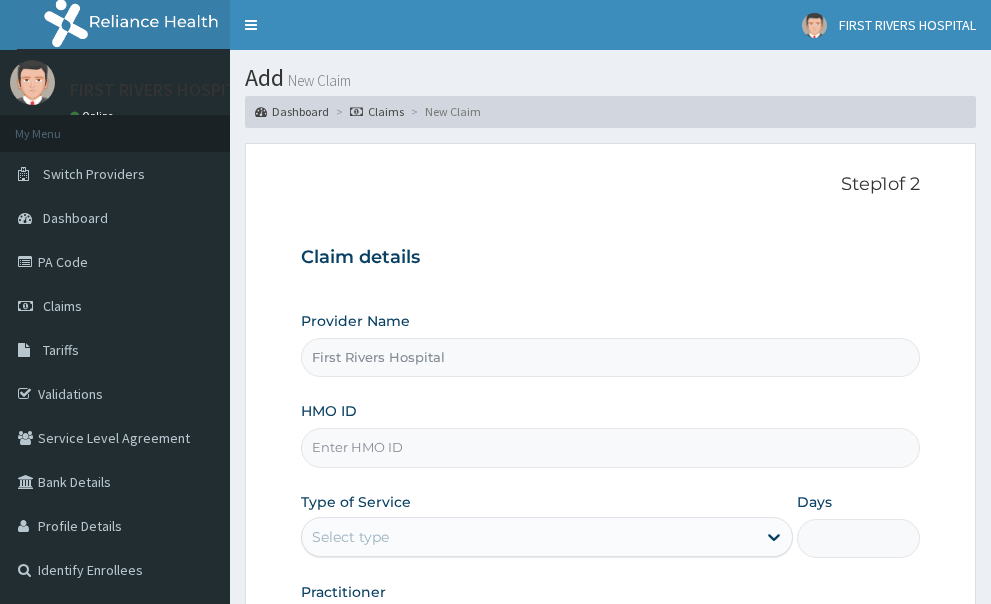 paste on "LHC/10180/A" 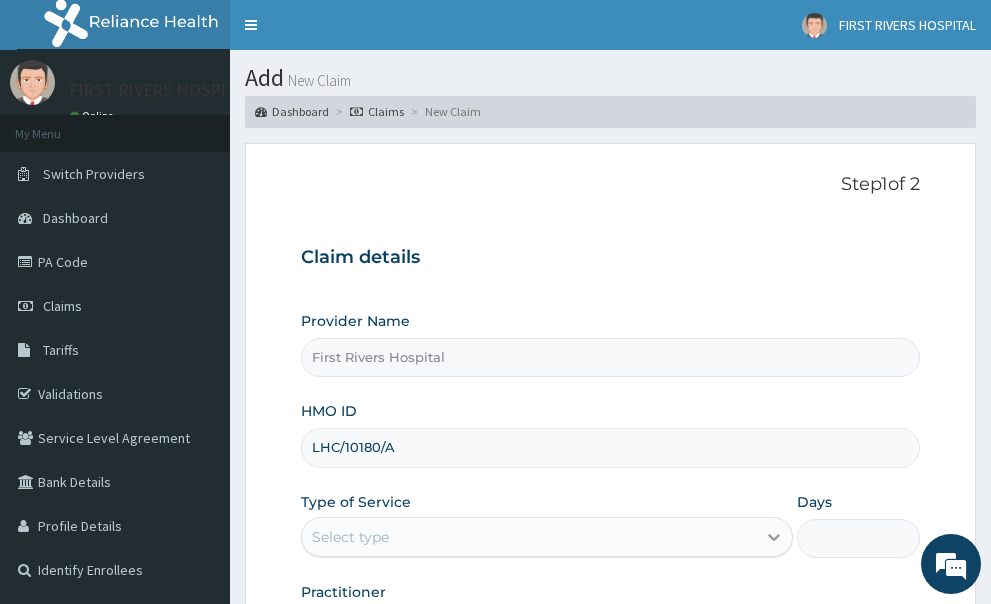type on "LHC/10180/A" 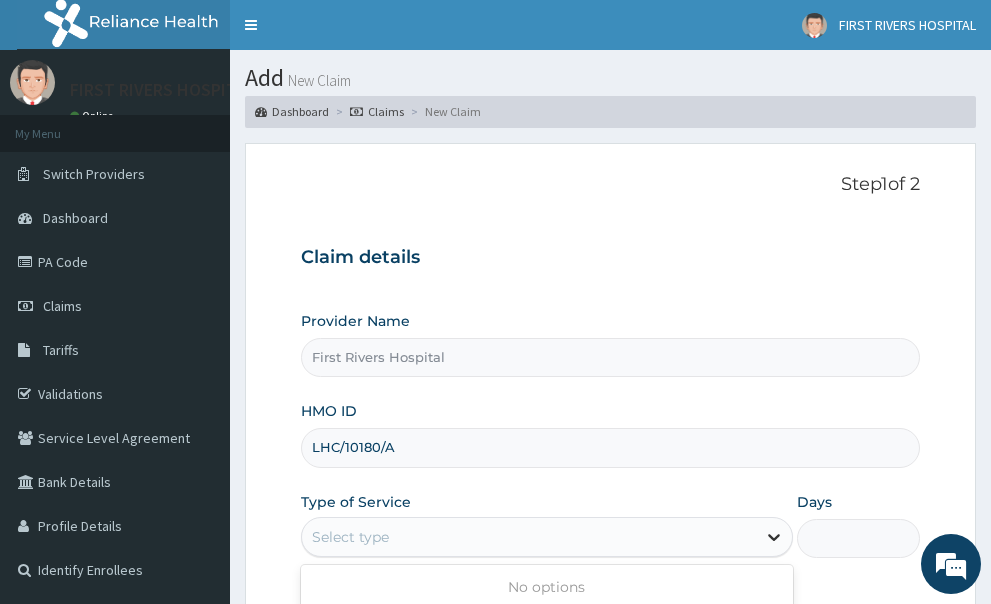click at bounding box center (774, 537) 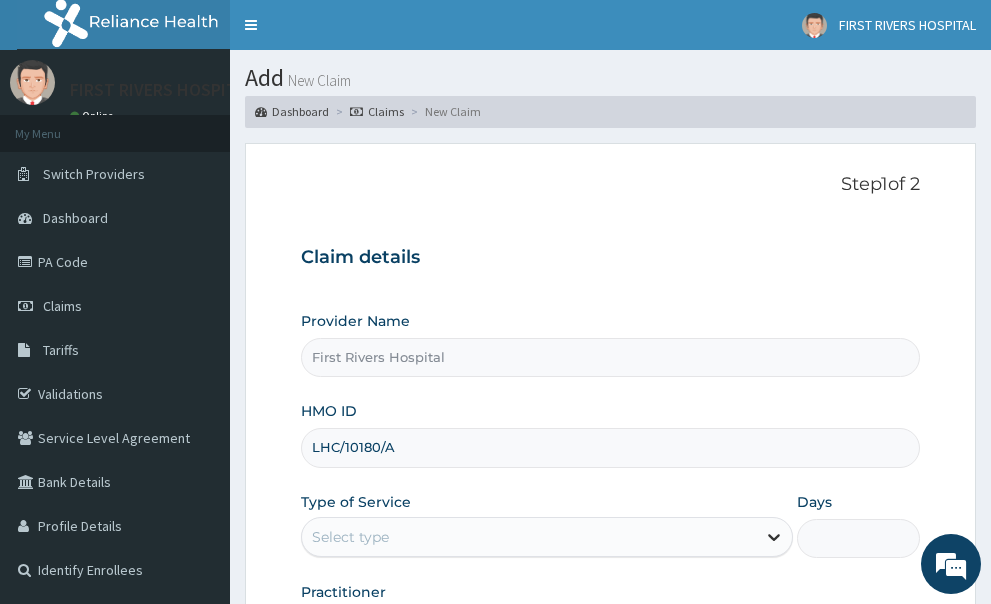 click 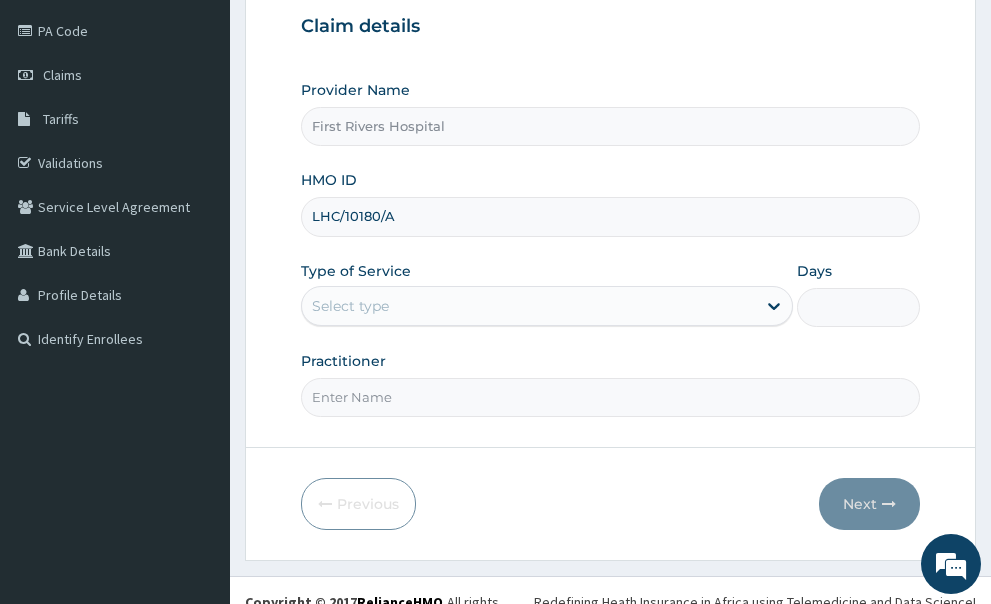 scroll, scrollTop: 238, scrollLeft: 0, axis: vertical 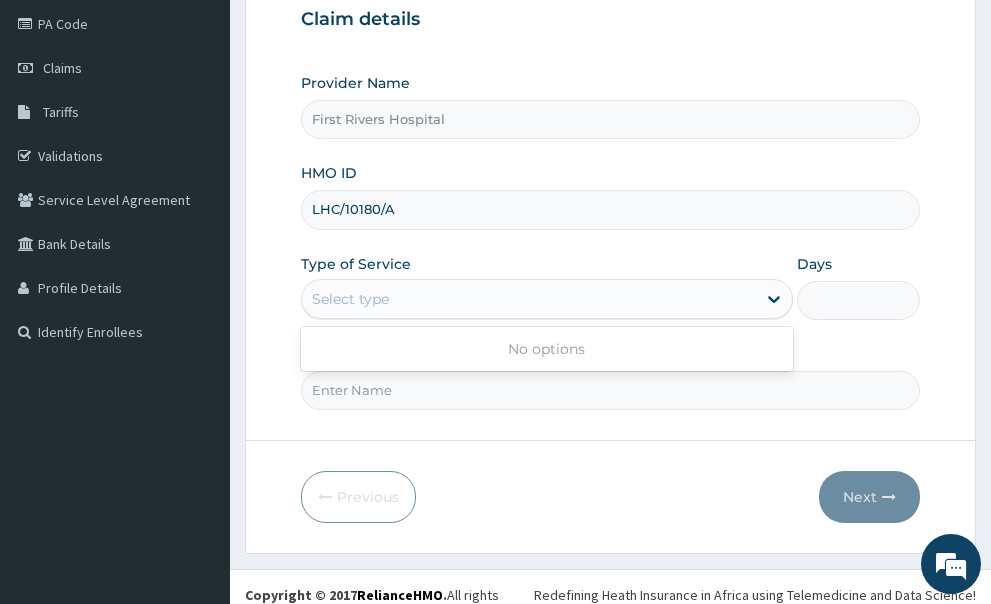 click on "Select type" at bounding box center [350, 299] 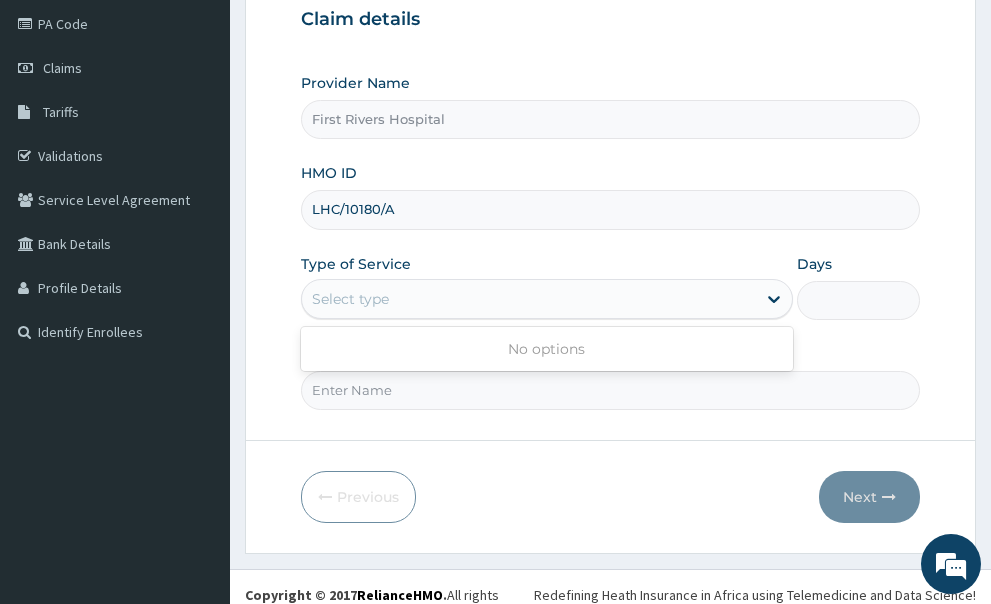 click on "No options" at bounding box center [547, 349] 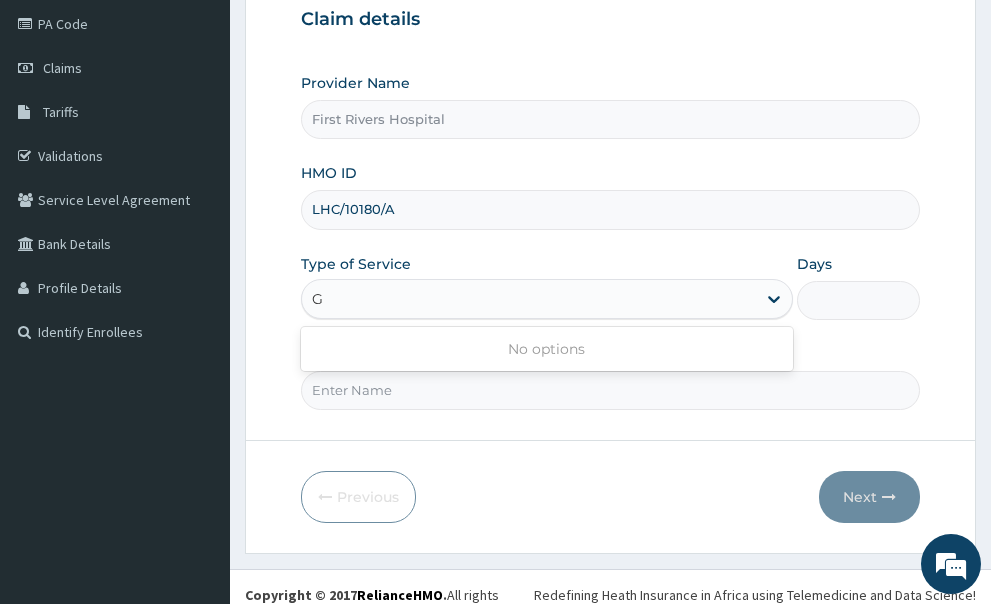 type on "GP" 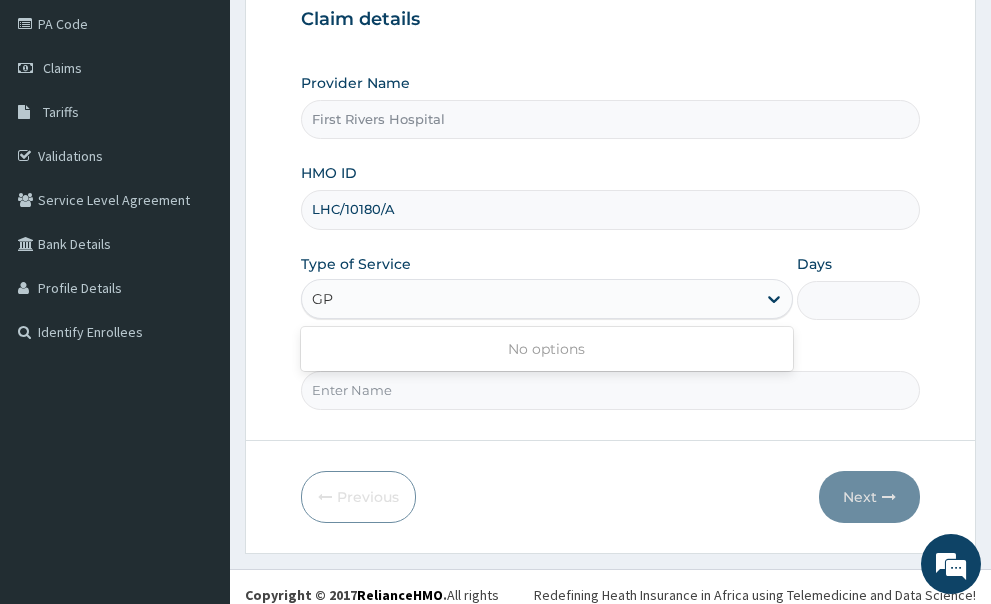scroll, scrollTop: 0, scrollLeft: 0, axis: both 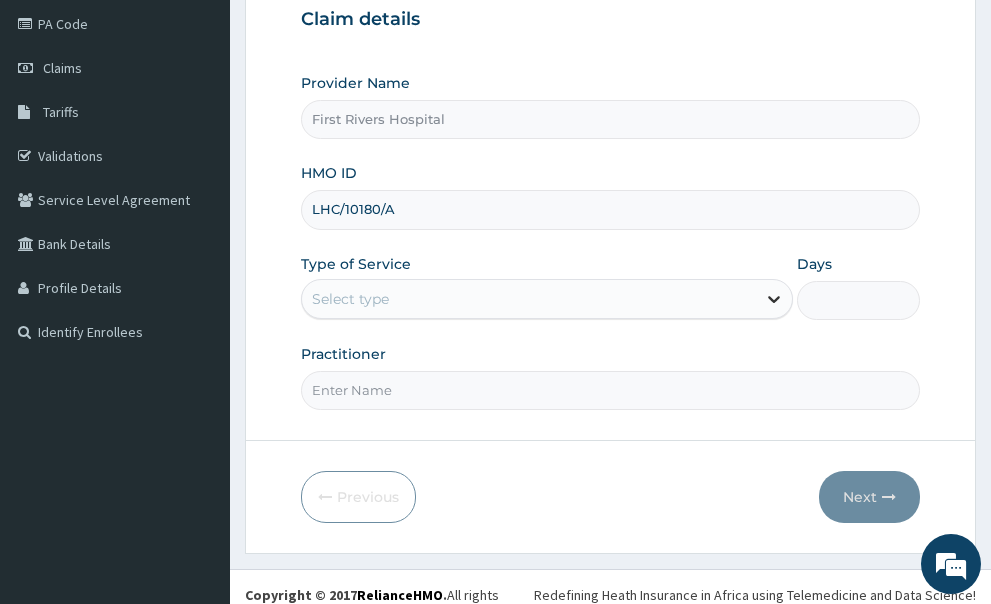 click 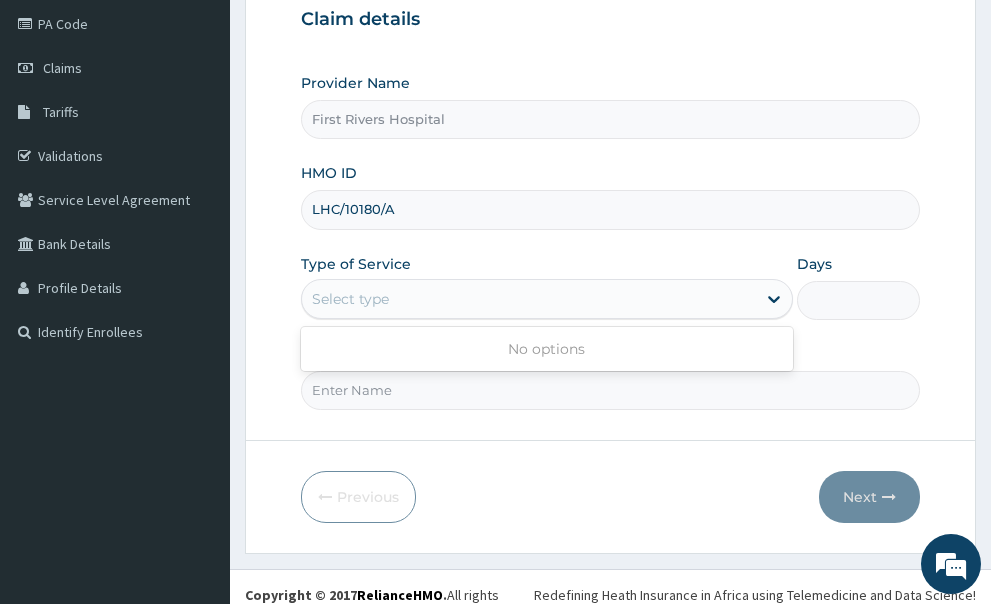 click on "Select type" at bounding box center (529, 299) 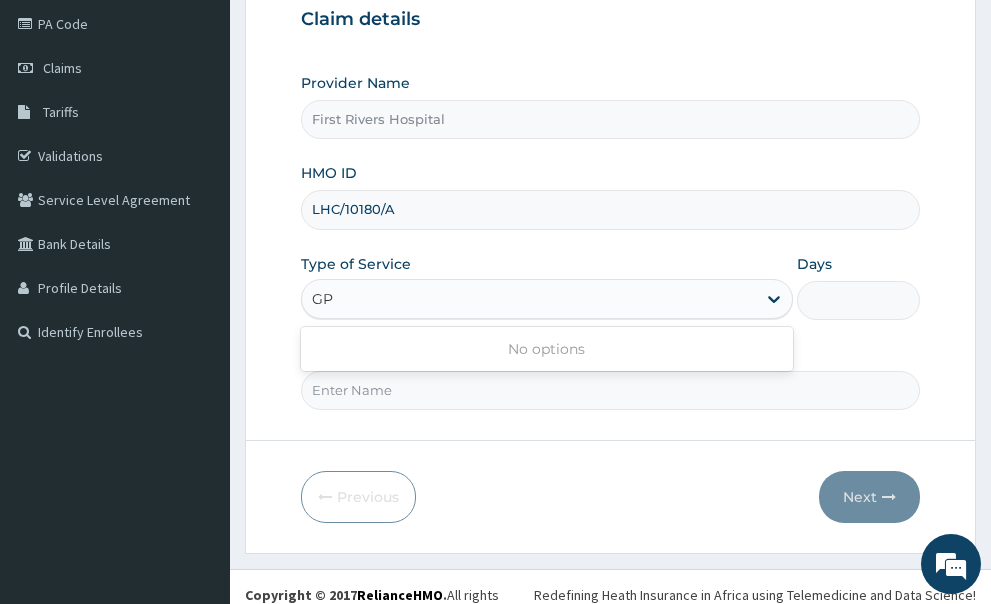 type on "GP" 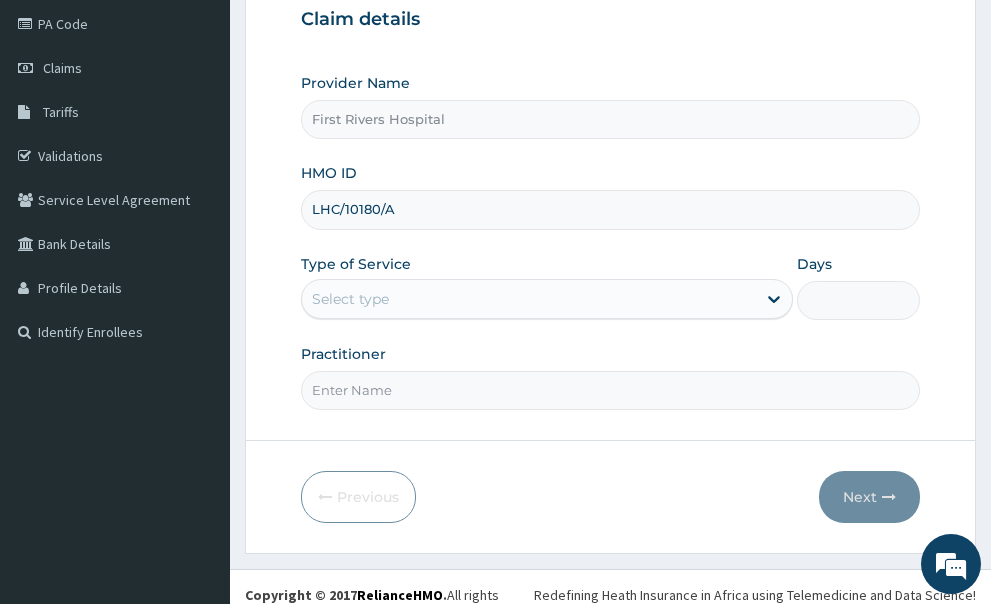 click on "Days" at bounding box center (858, 300) 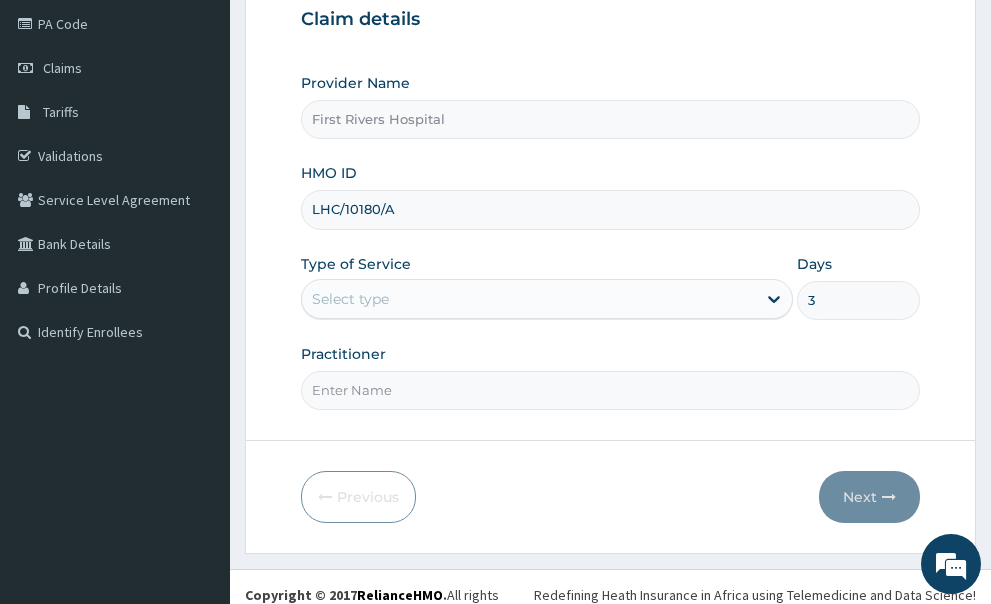 type on "3" 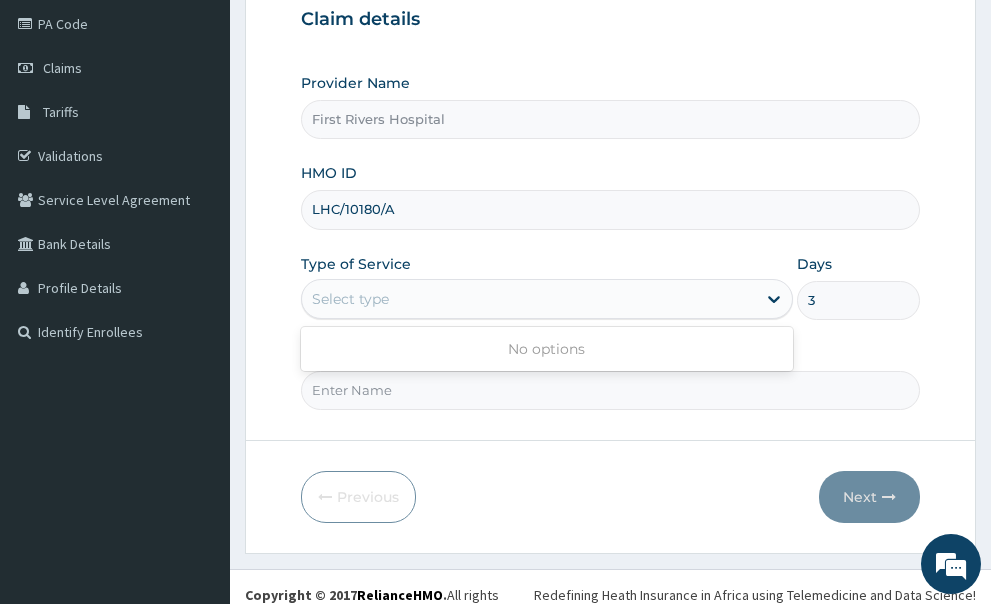 click on "Select type" at bounding box center (529, 299) 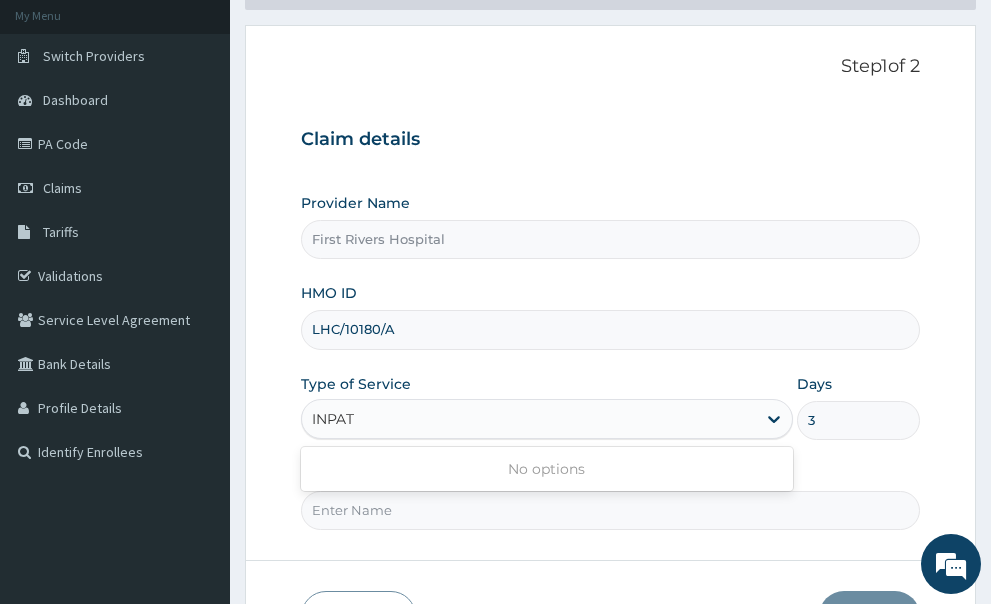 scroll, scrollTop: 238, scrollLeft: 0, axis: vertical 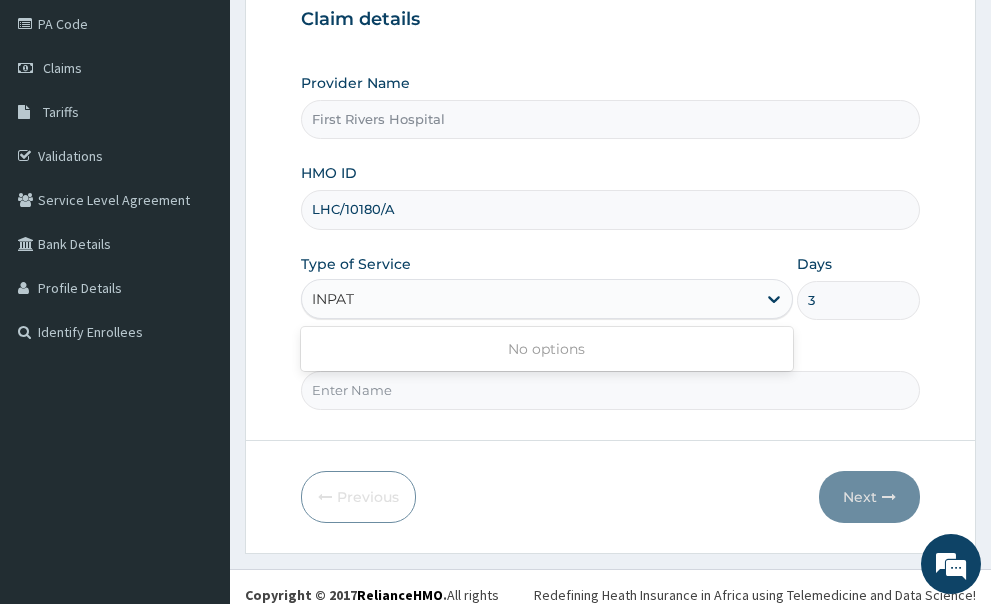 click on "No options" at bounding box center [547, 349] 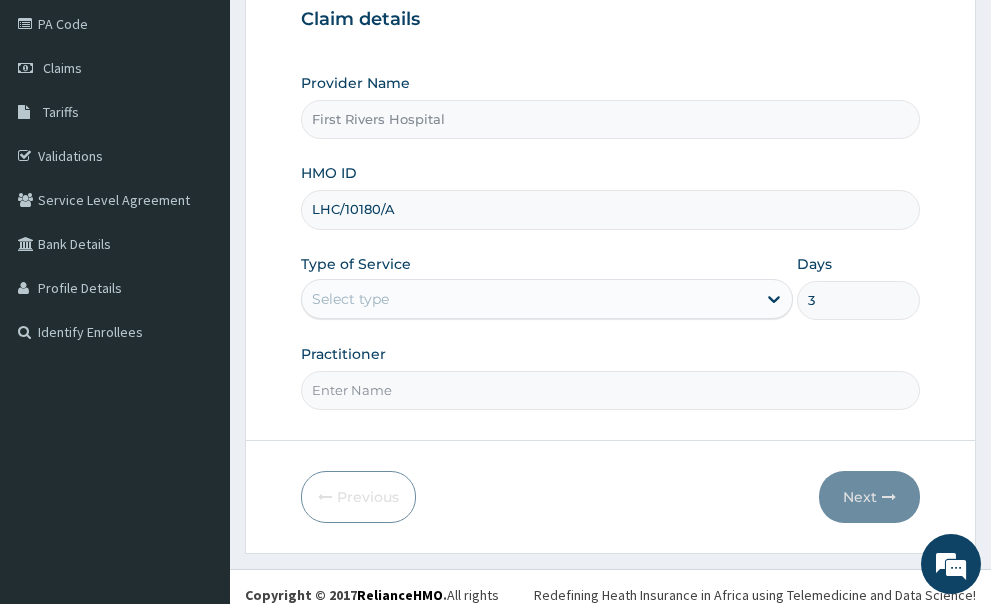 click on "Practitioner" at bounding box center (611, 390) 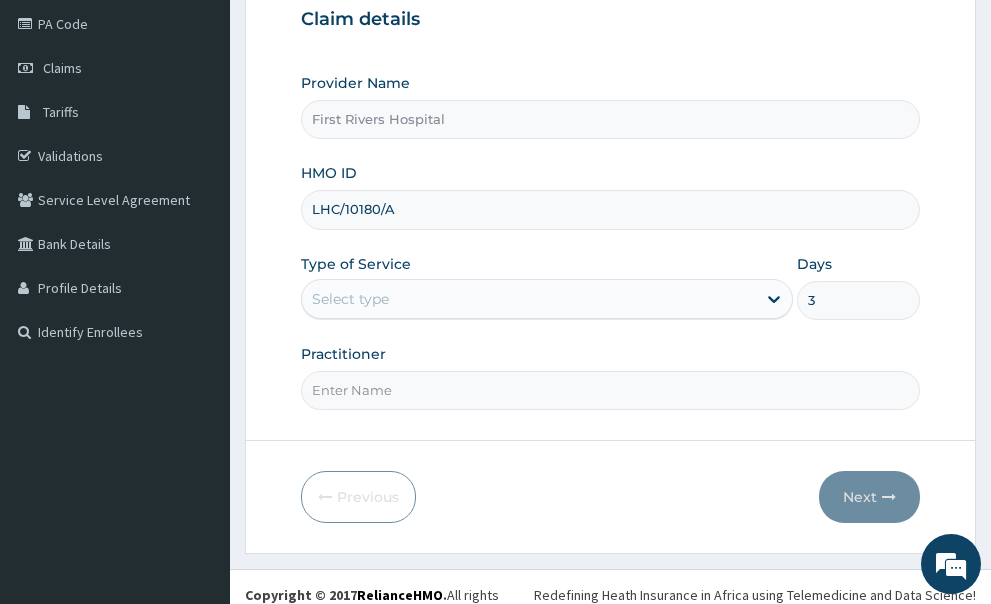 type on "DR [NAME]" 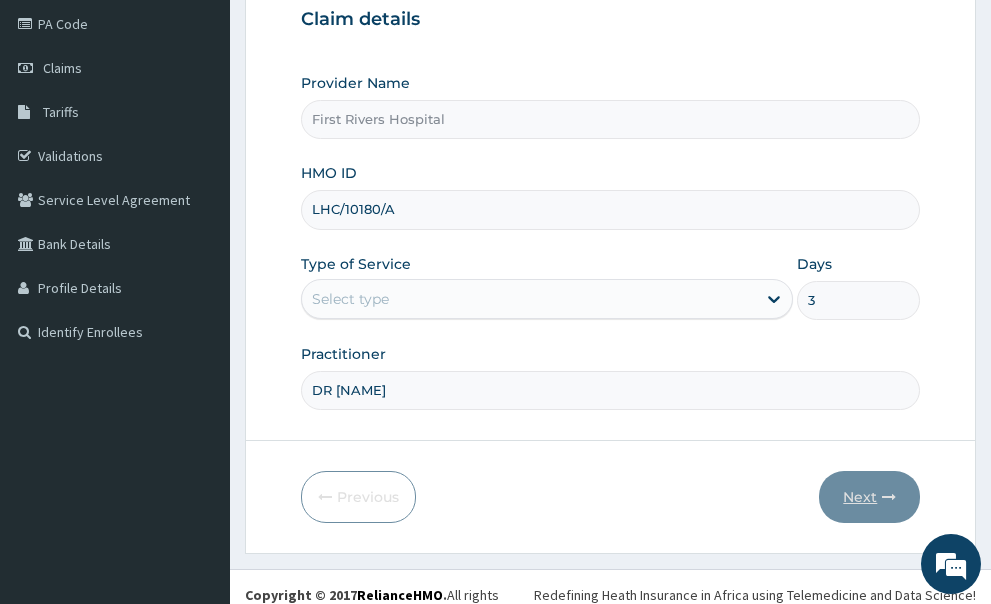 click at bounding box center [889, 497] 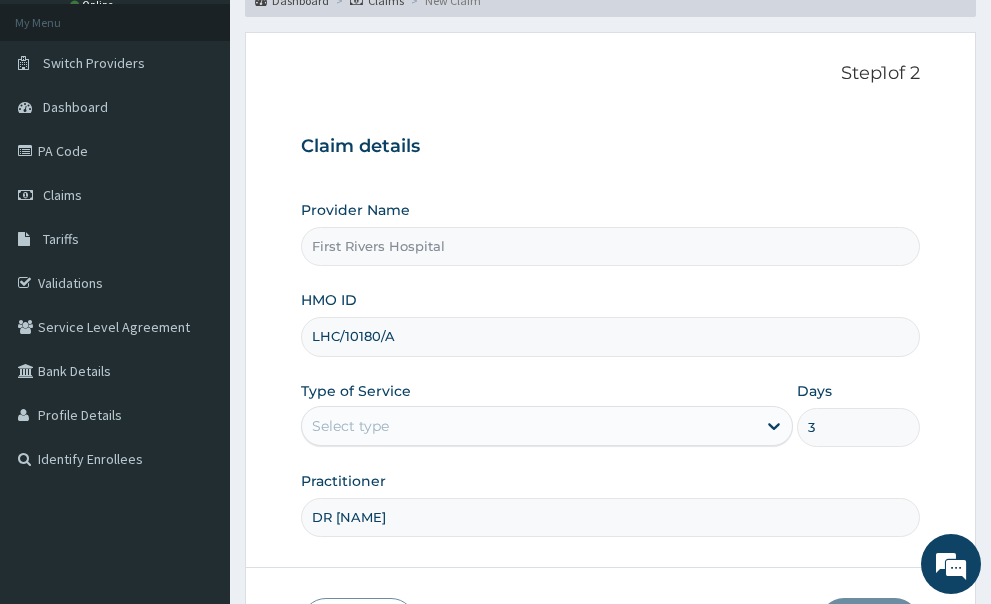 scroll, scrollTop: 0, scrollLeft: 0, axis: both 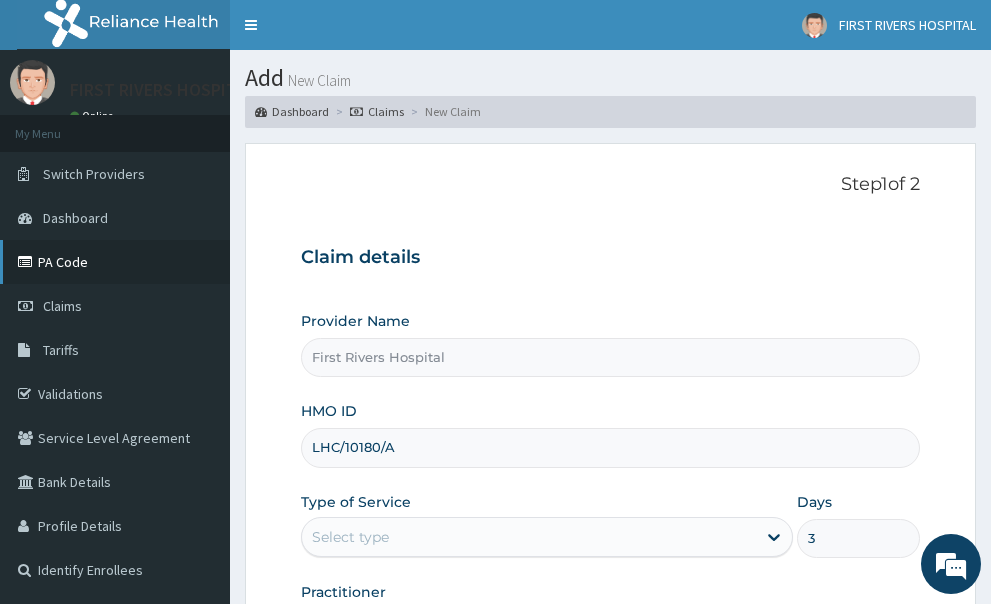 click on "PA Code" at bounding box center (115, 262) 